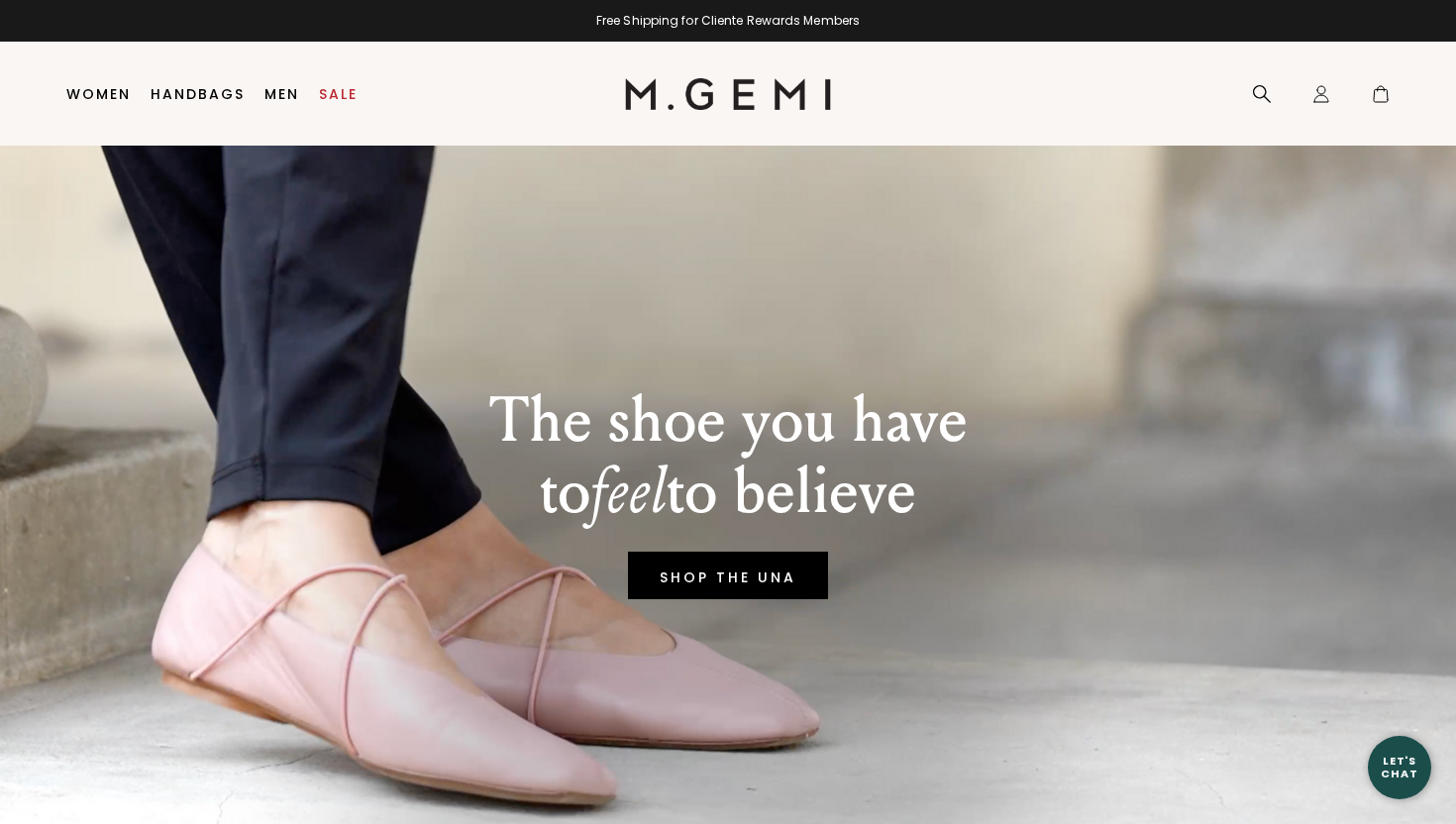 scroll, scrollTop: 0, scrollLeft: 0, axis: both 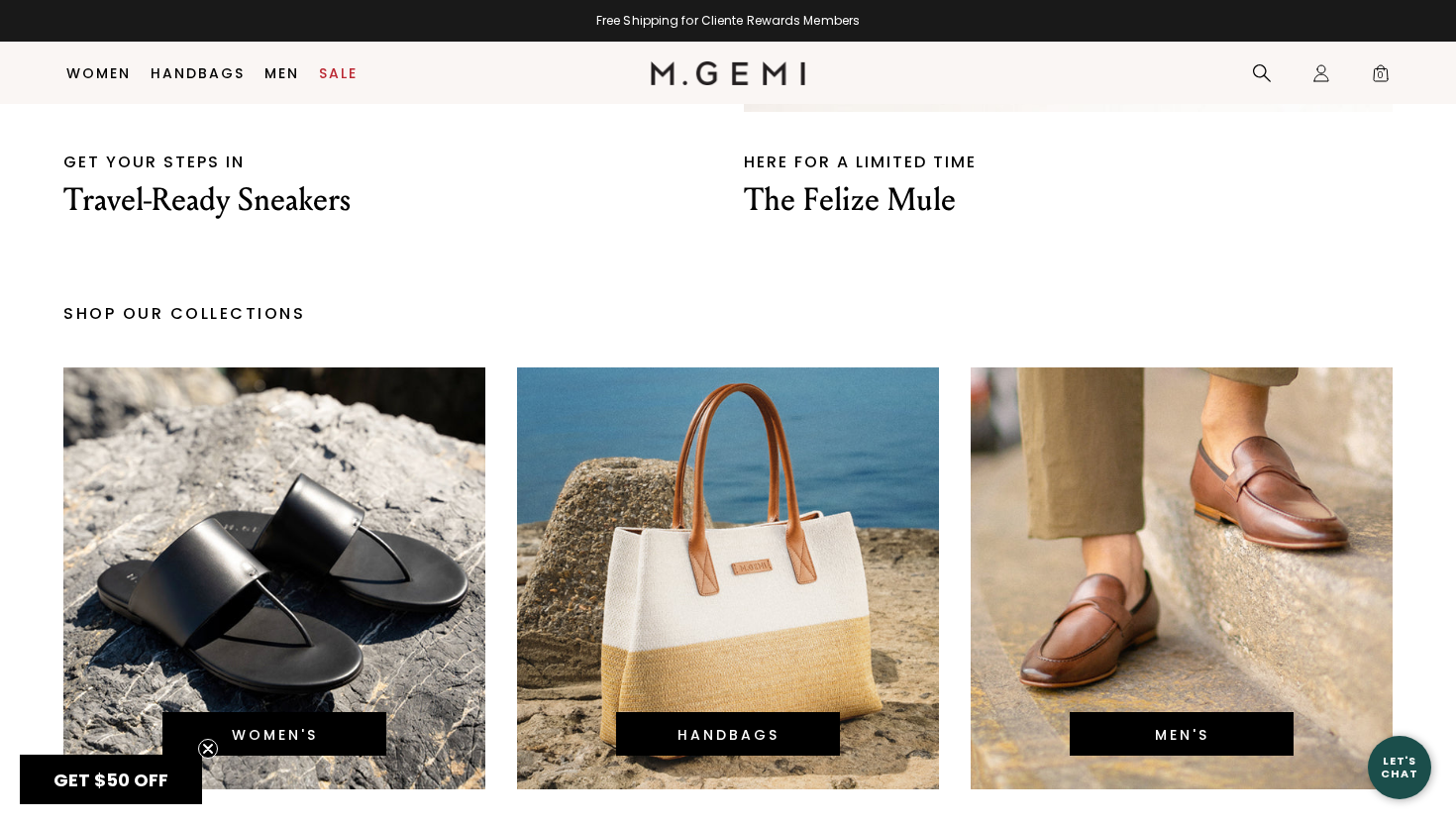 click on "WOMEN'S" at bounding box center (274, 578) 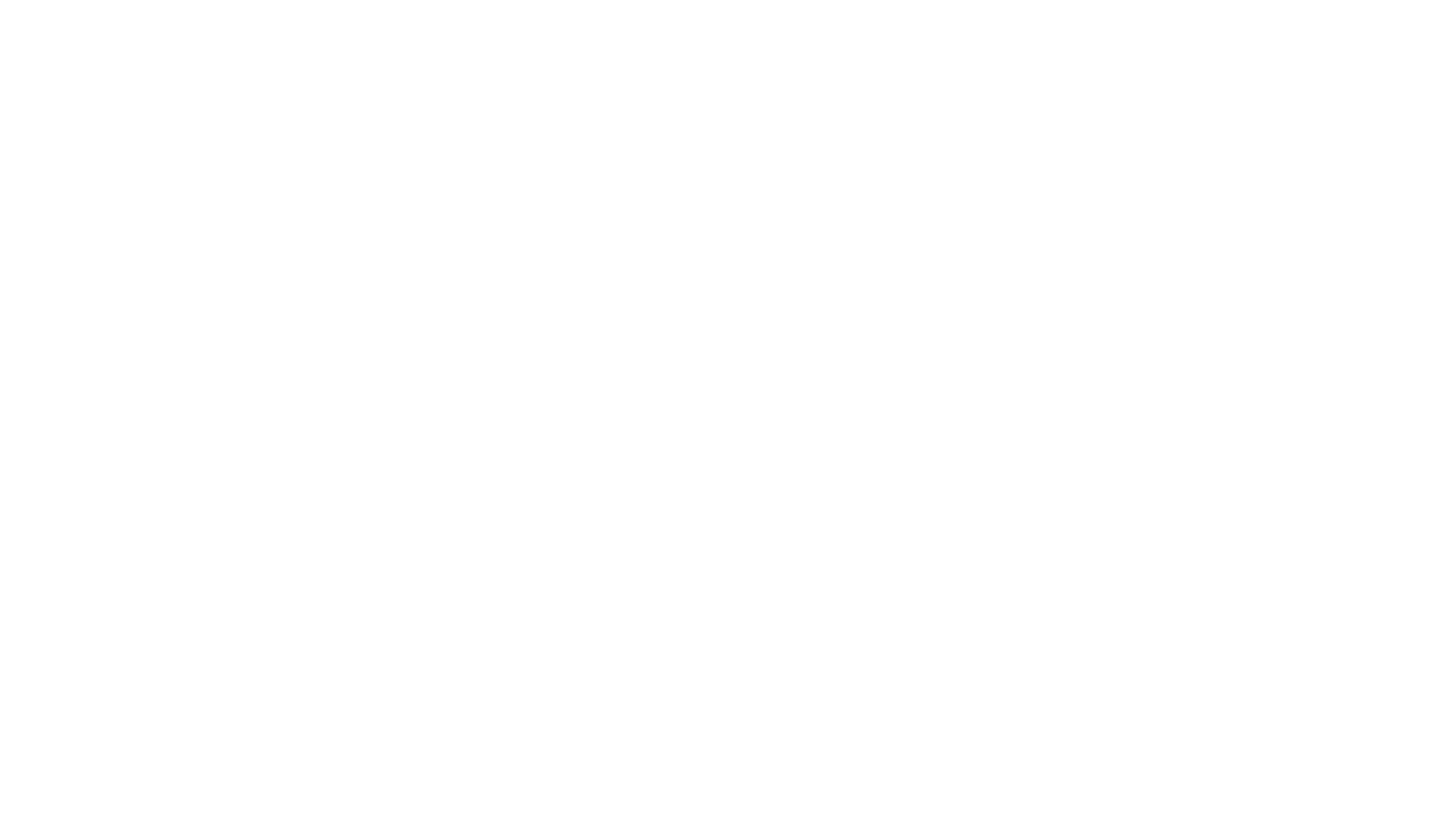 scroll, scrollTop: 0, scrollLeft: 0, axis: both 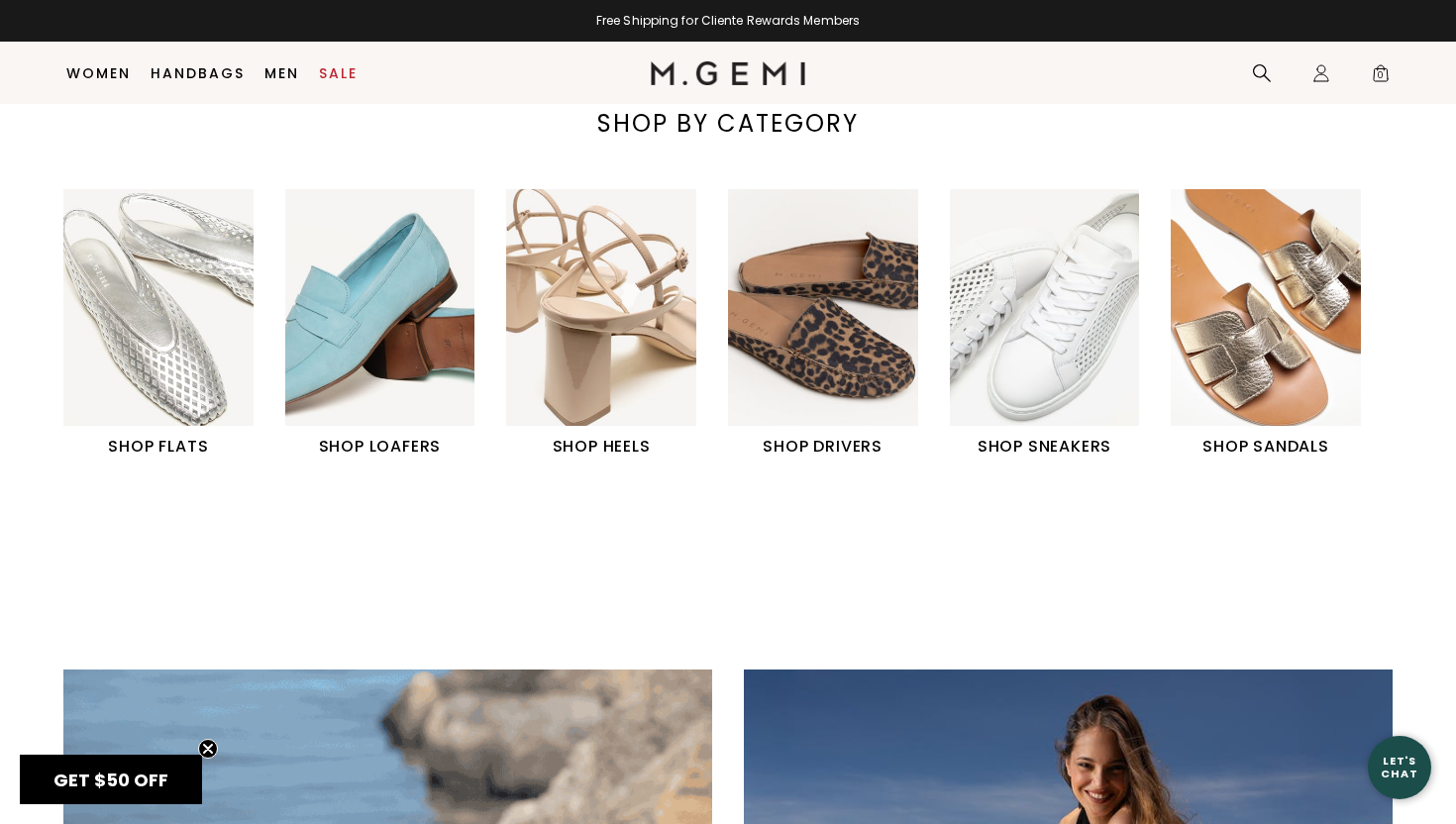 click at bounding box center [1266, 308] 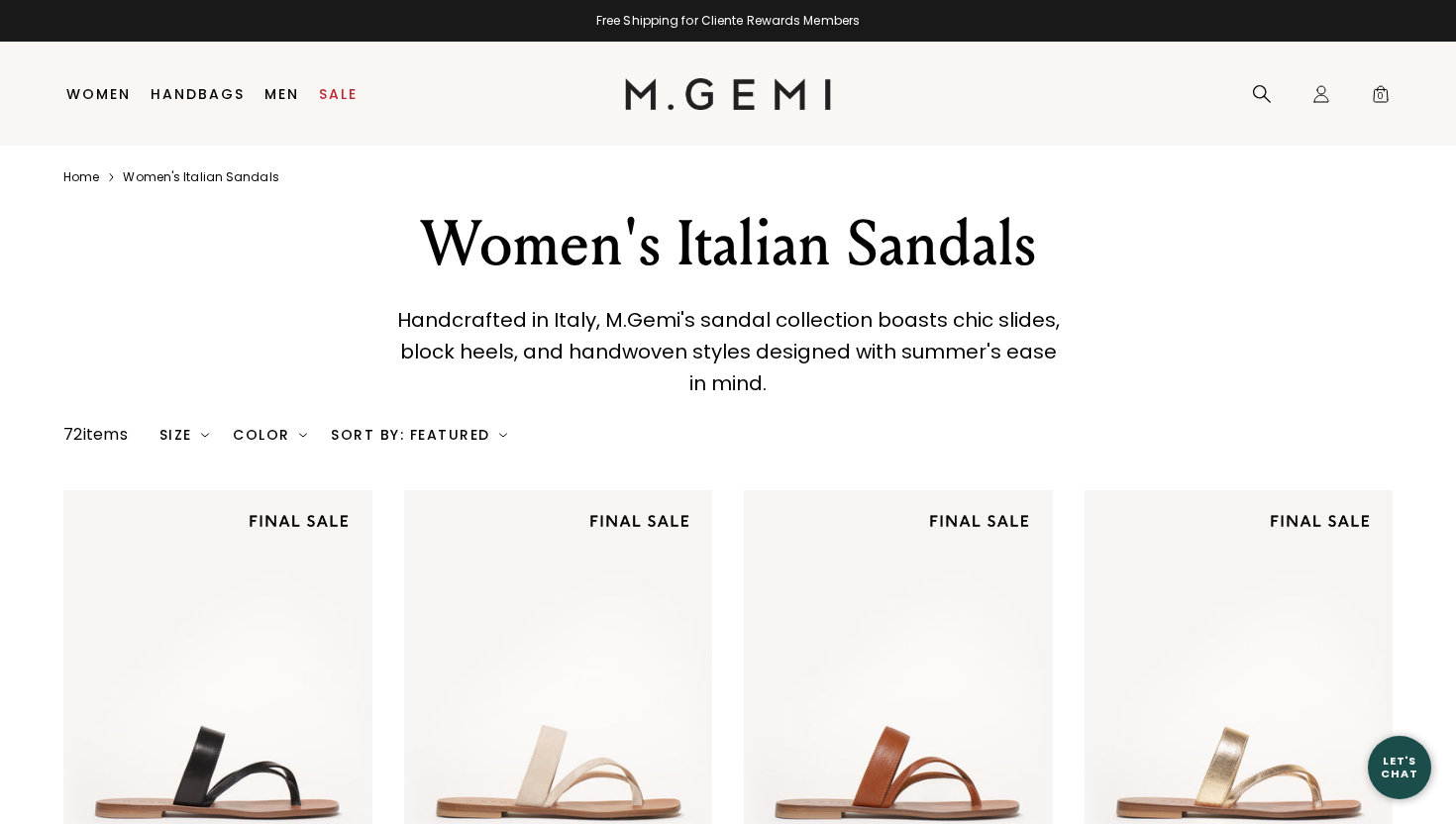 scroll, scrollTop: 0, scrollLeft: 0, axis: both 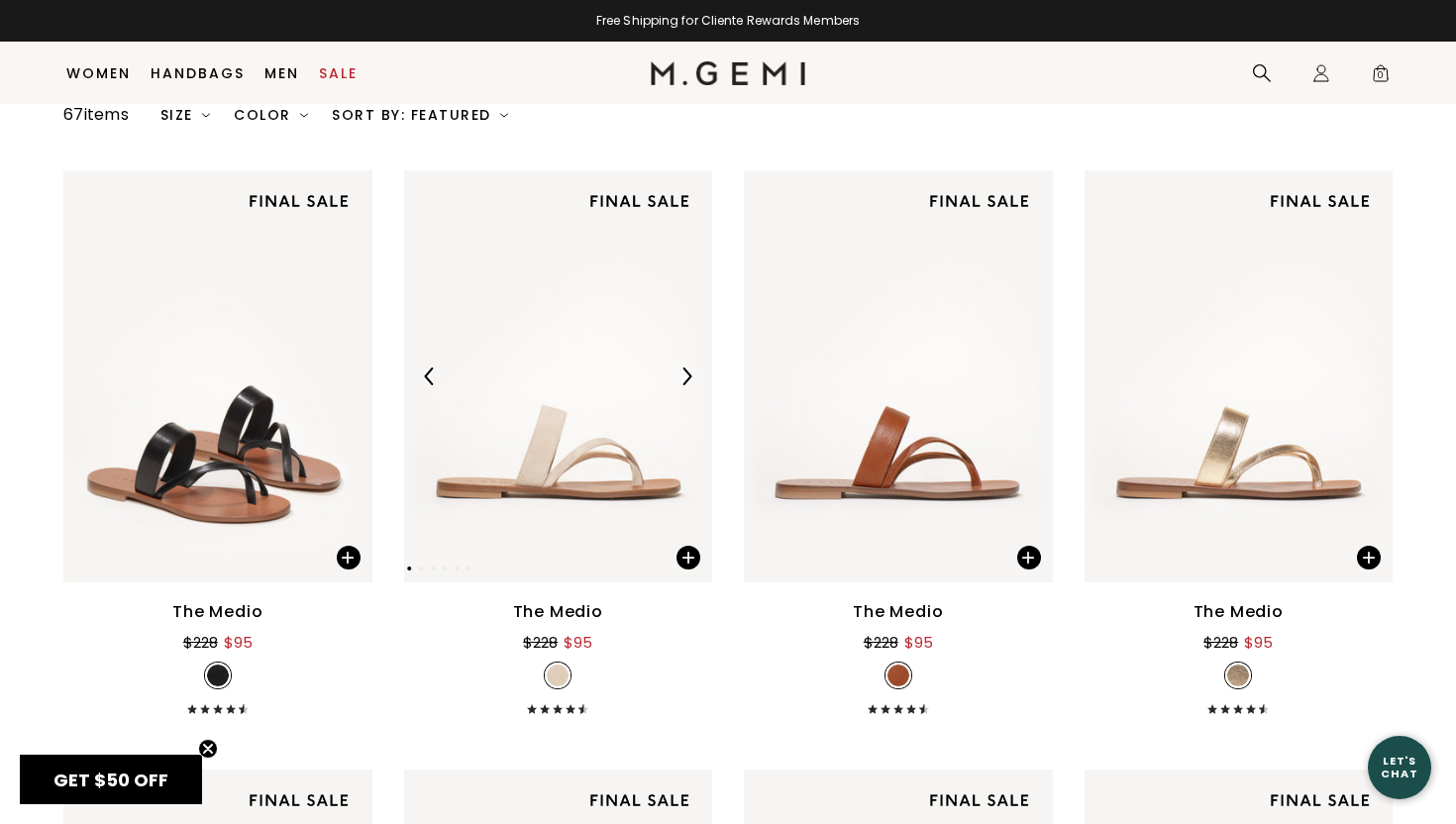 click at bounding box center [559, 376] 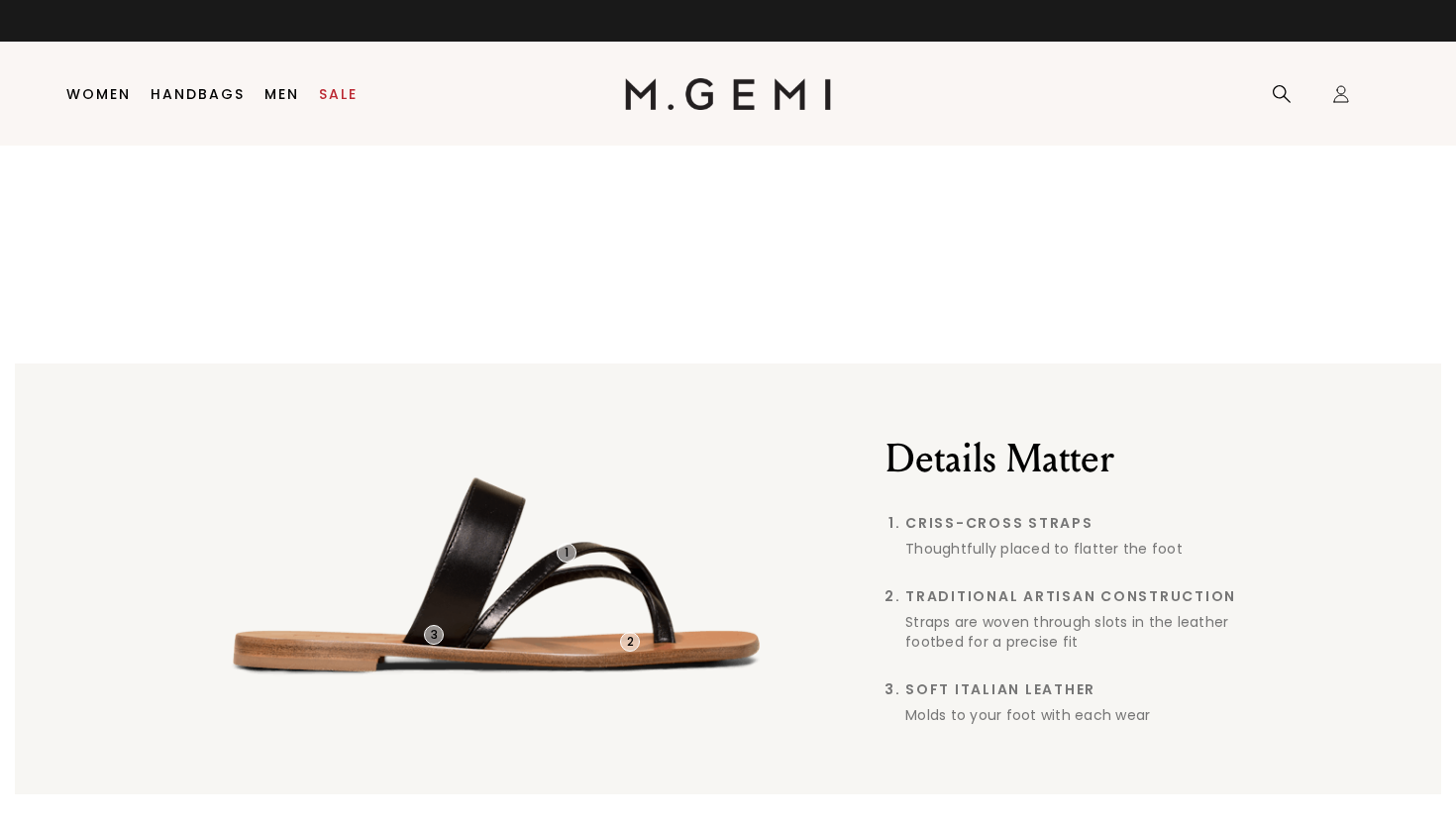 scroll, scrollTop: 0, scrollLeft: 0, axis: both 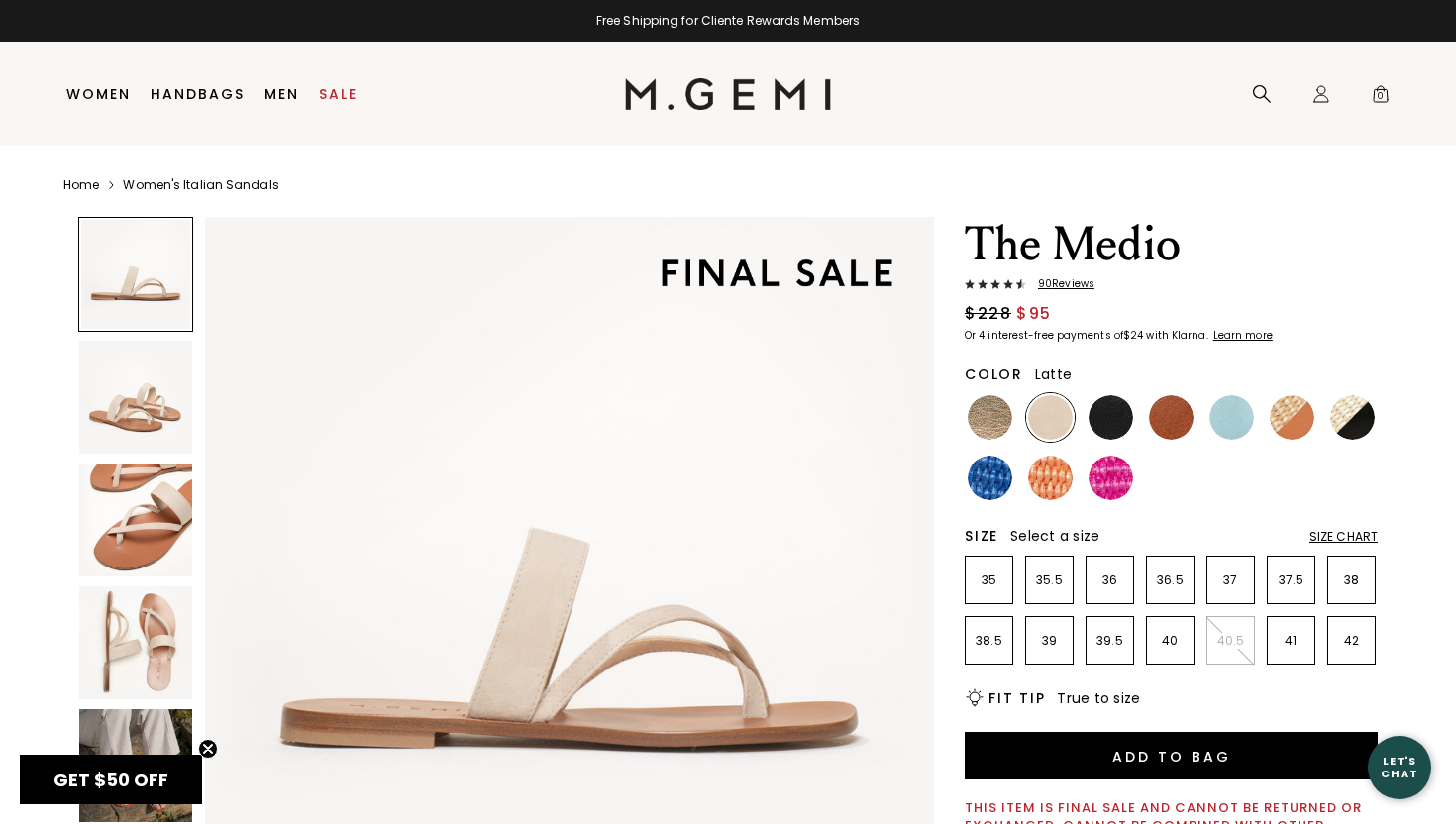click at bounding box center [136, 397] 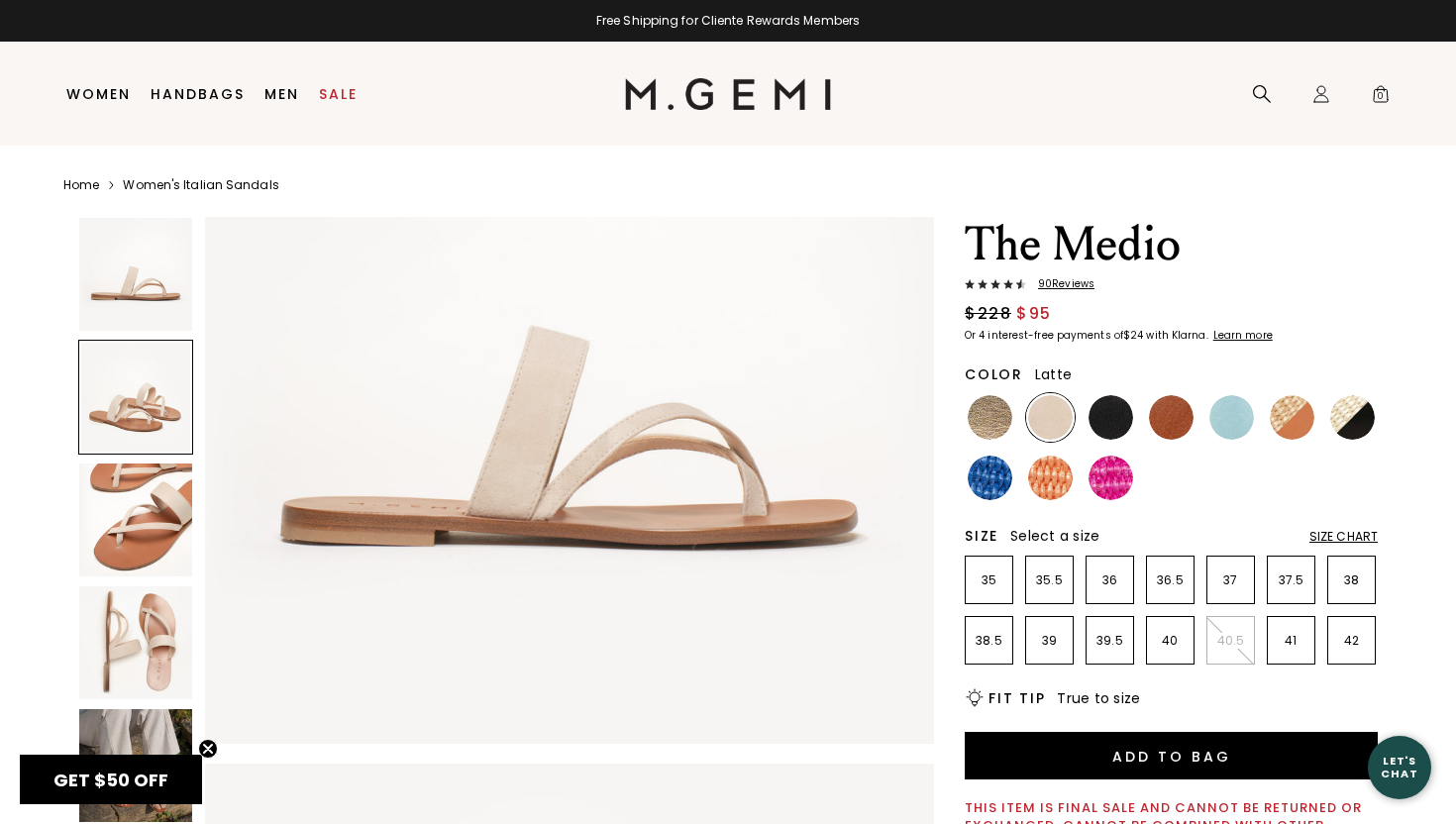 scroll, scrollTop: 649, scrollLeft: 0, axis: vertical 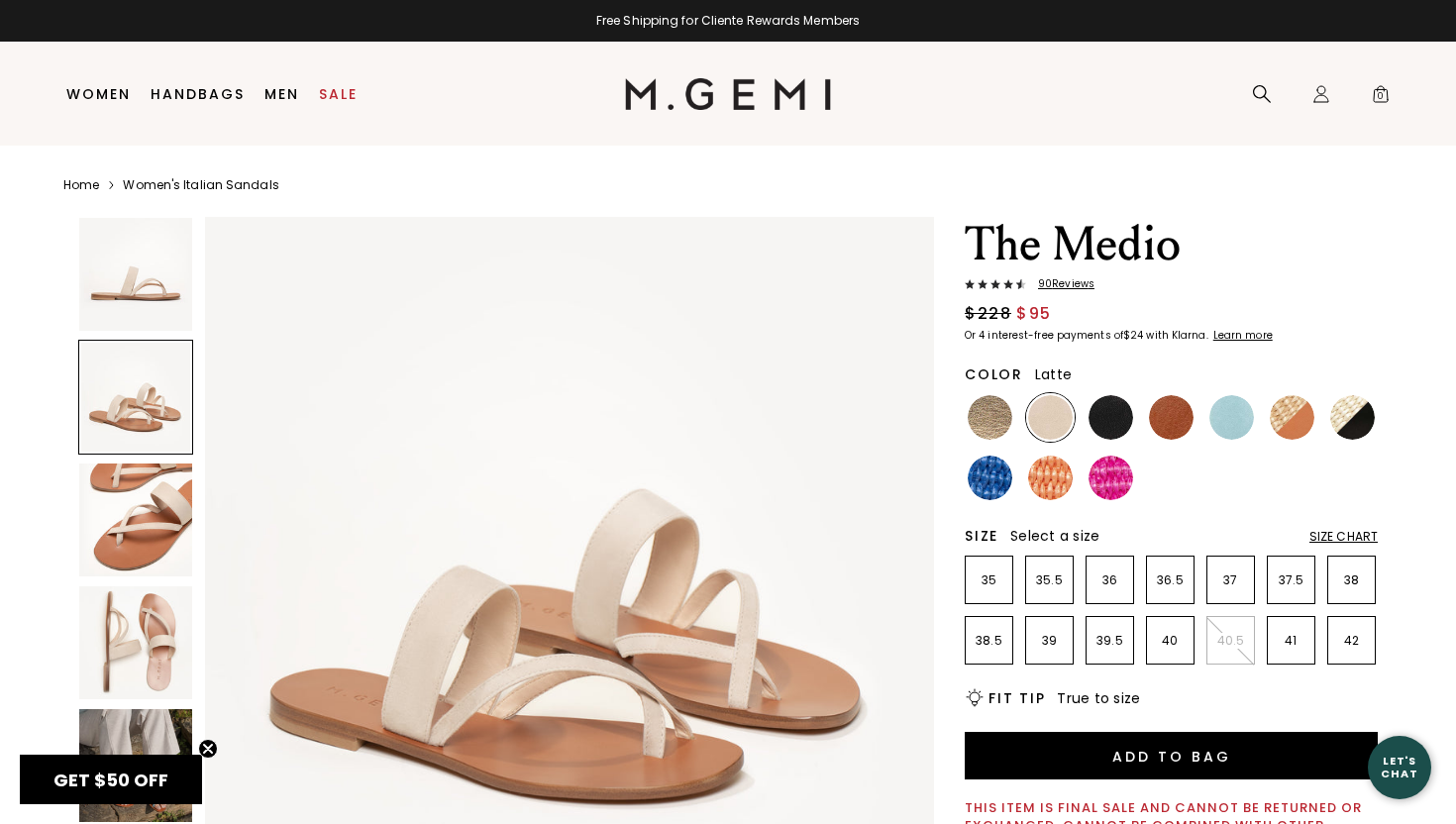 click at bounding box center [136, 520] 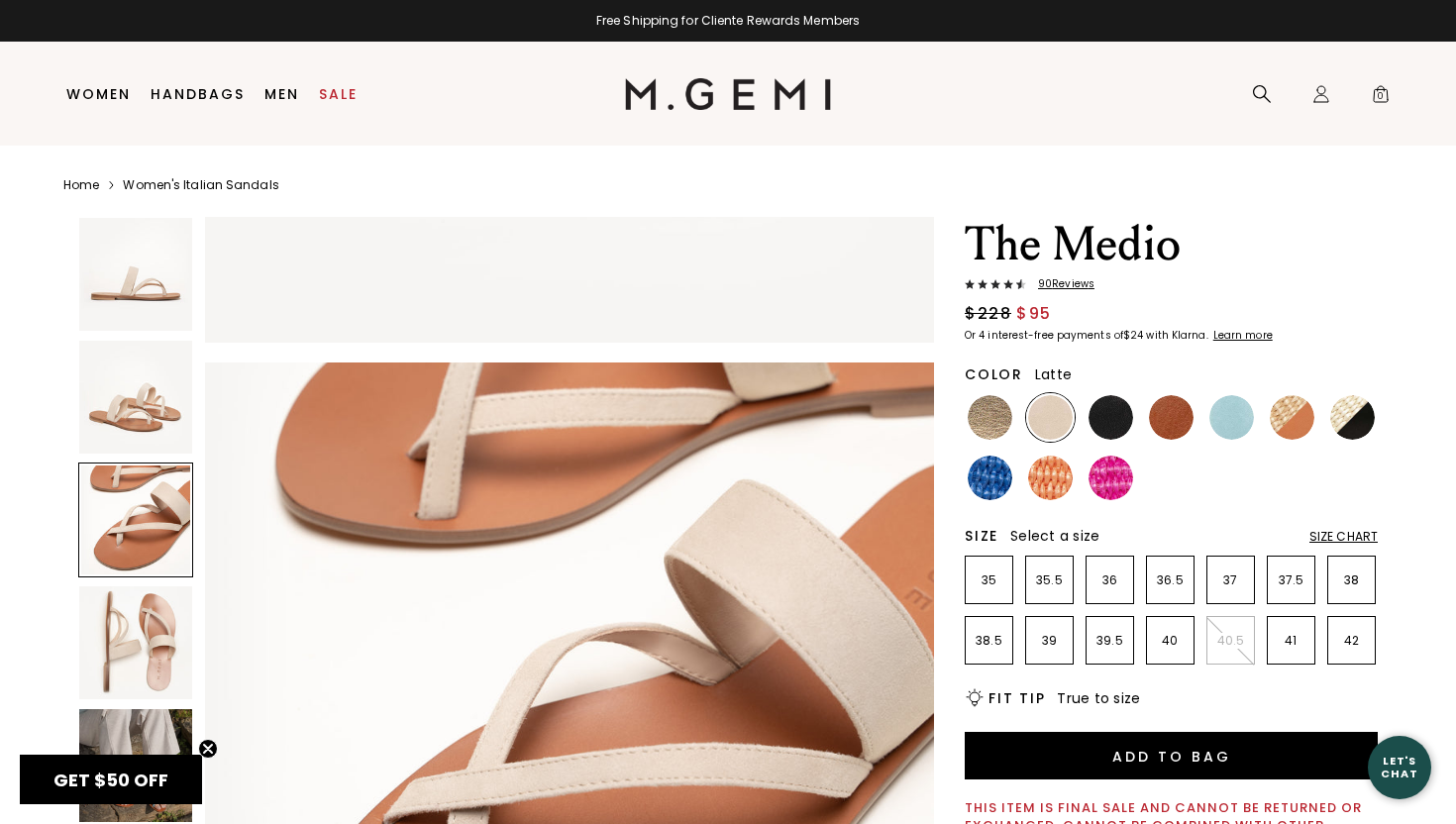 scroll, scrollTop: 1497, scrollLeft: 0, axis: vertical 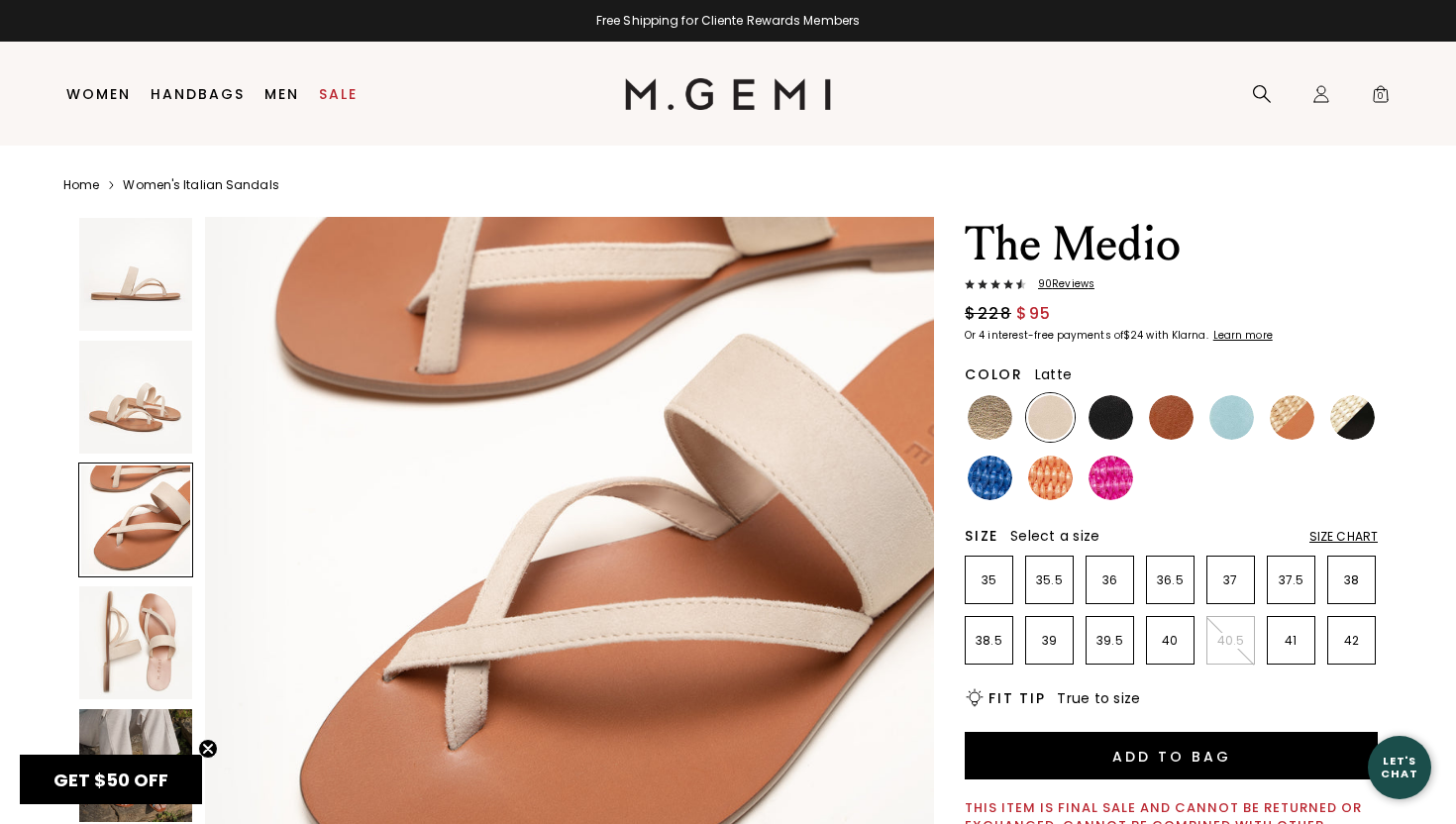 click at bounding box center [136, 520] 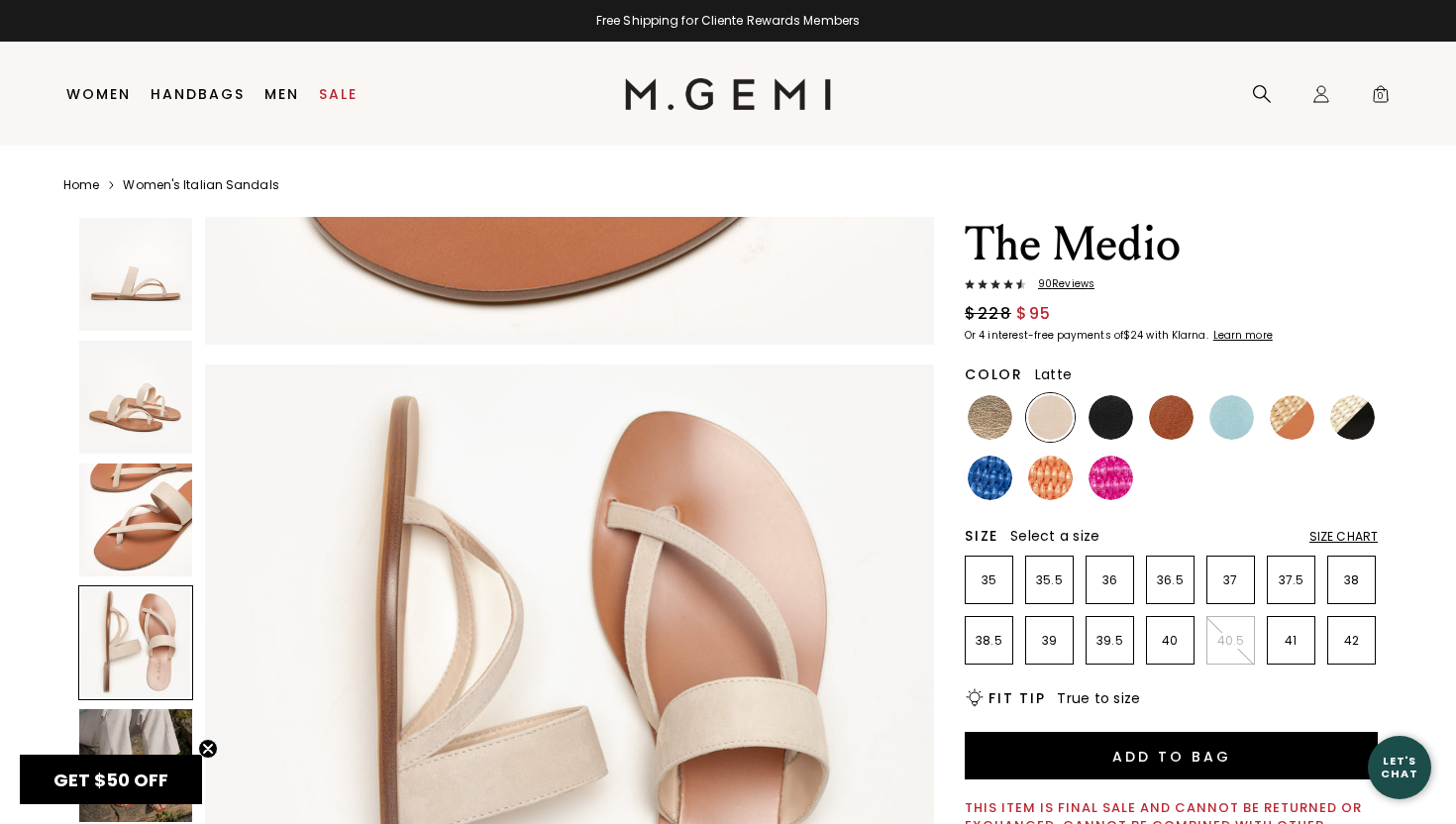 scroll, scrollTop: 2246, scrollLeft: 0, axis: vertical 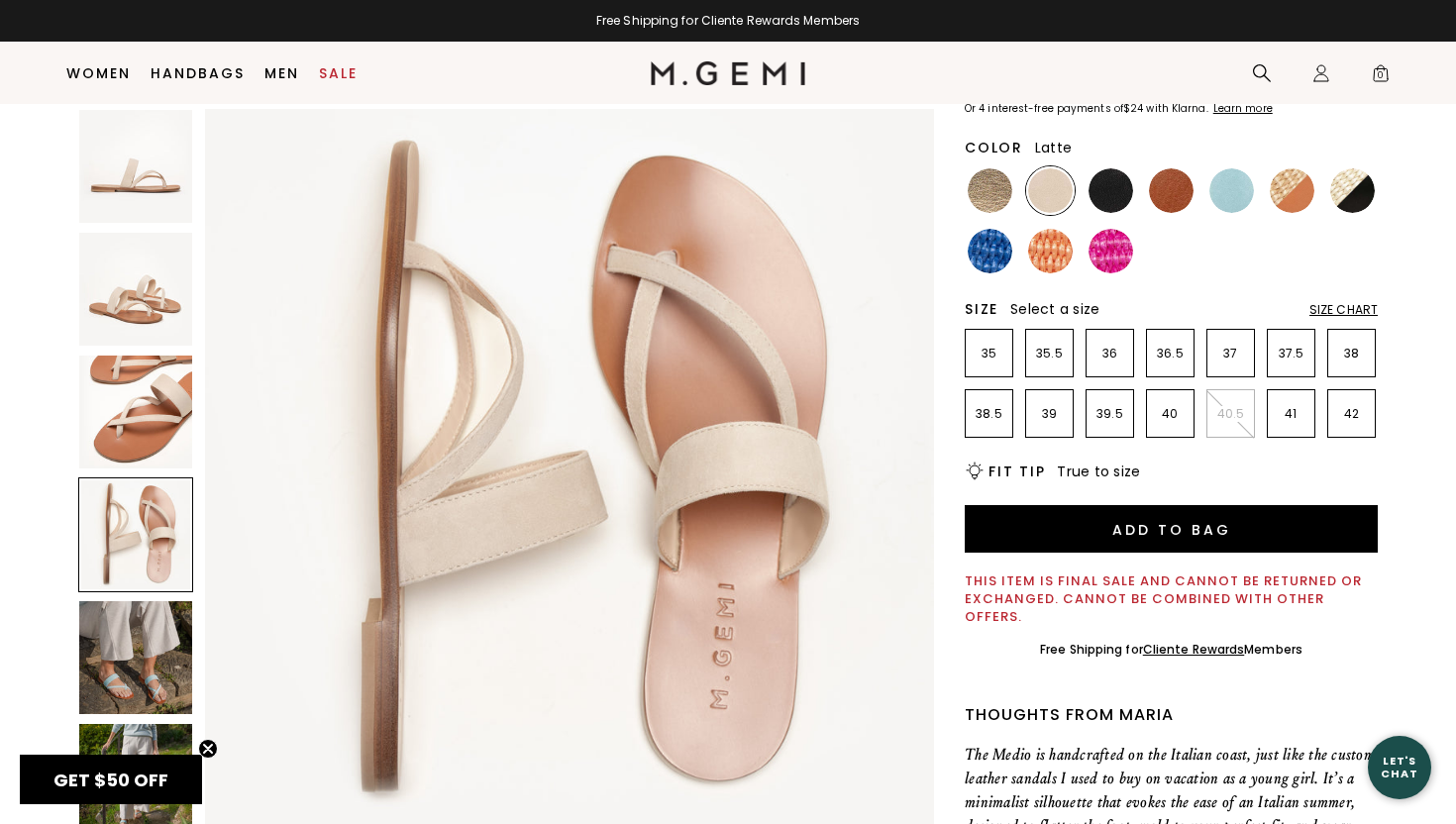 click at bounding box center [136, 658] 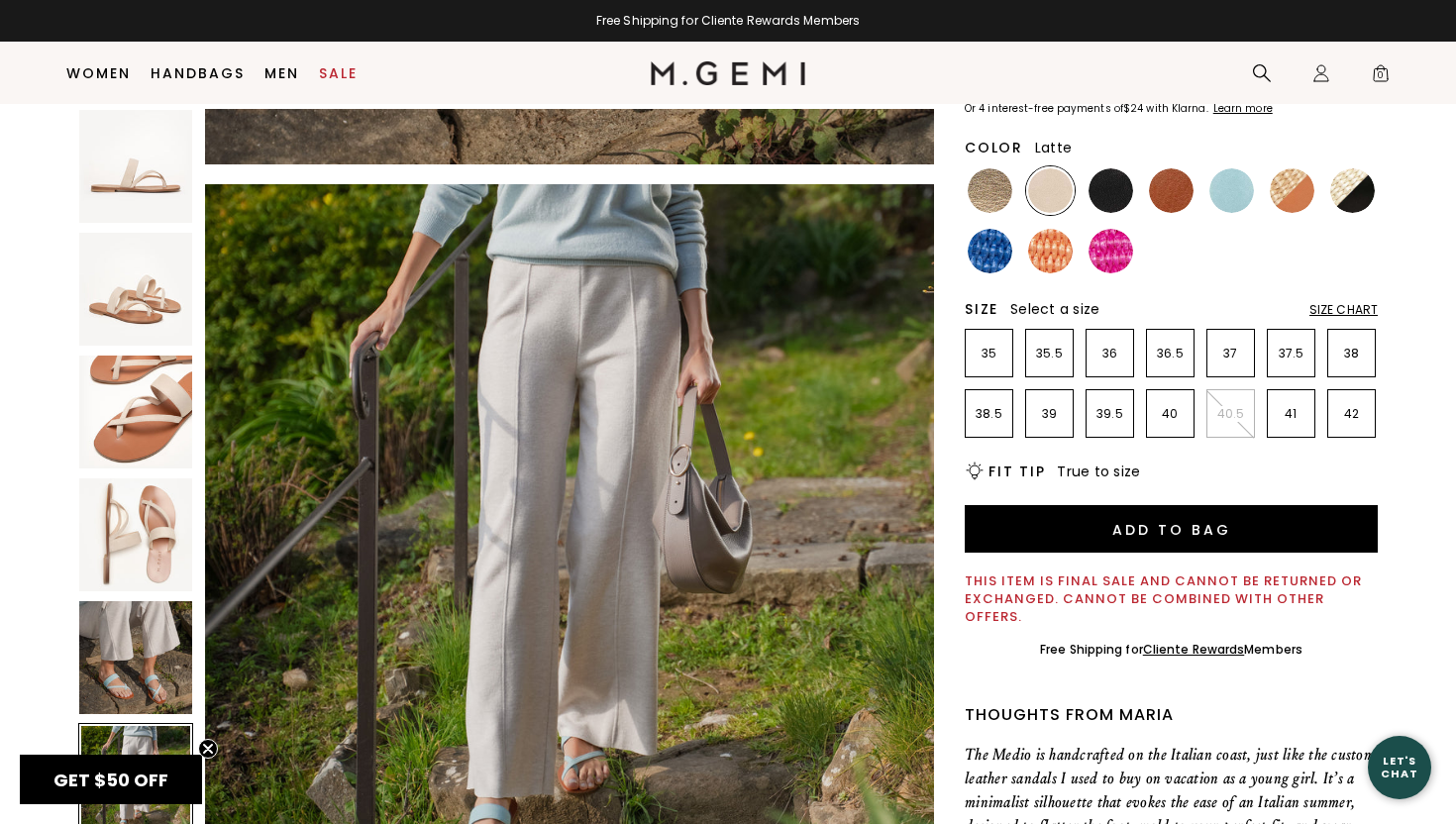 scroll, scrollTop: 3763, scrollLeft: 0, axis: vertical 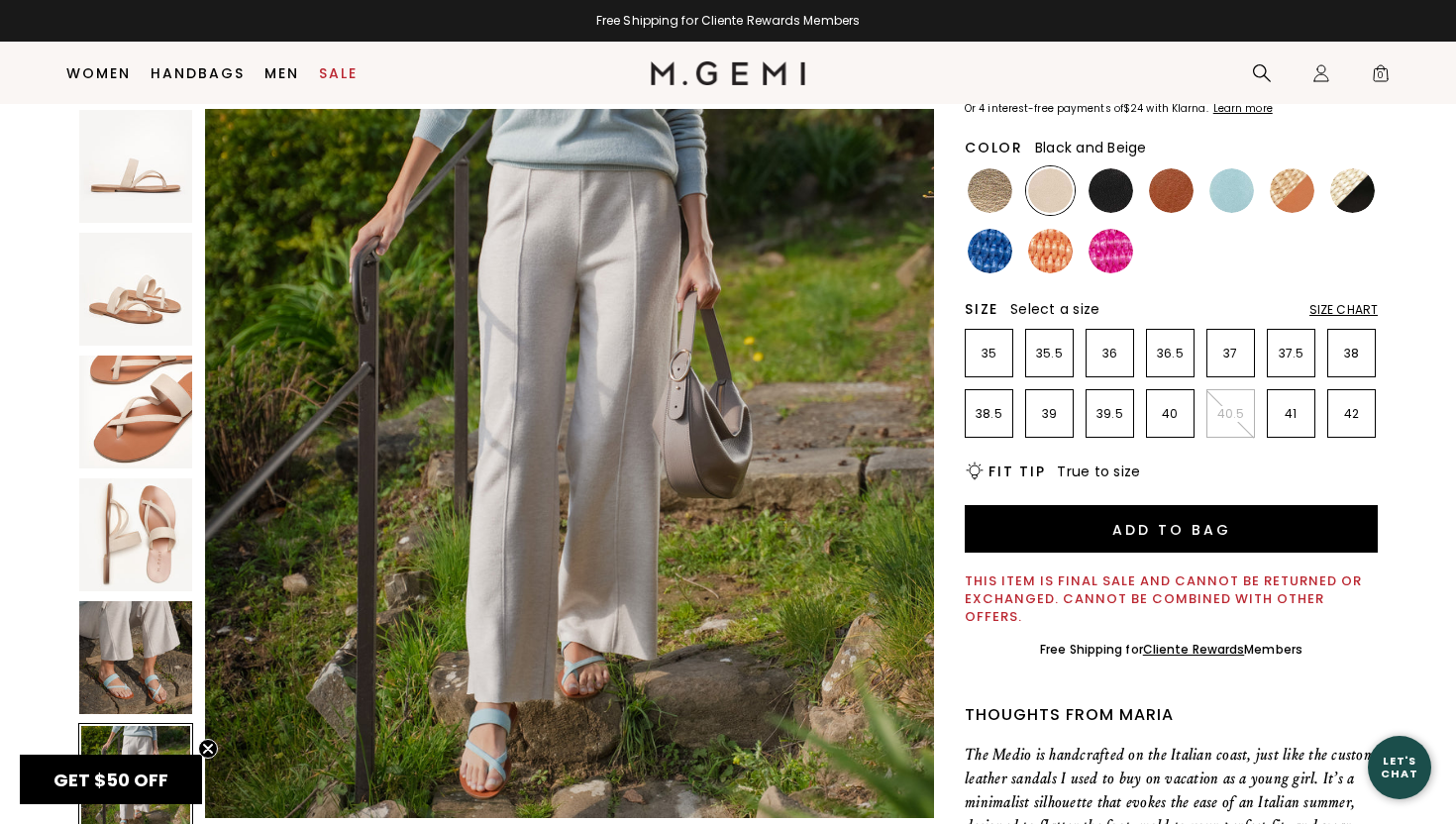 click at bounding box center [1352, 190] 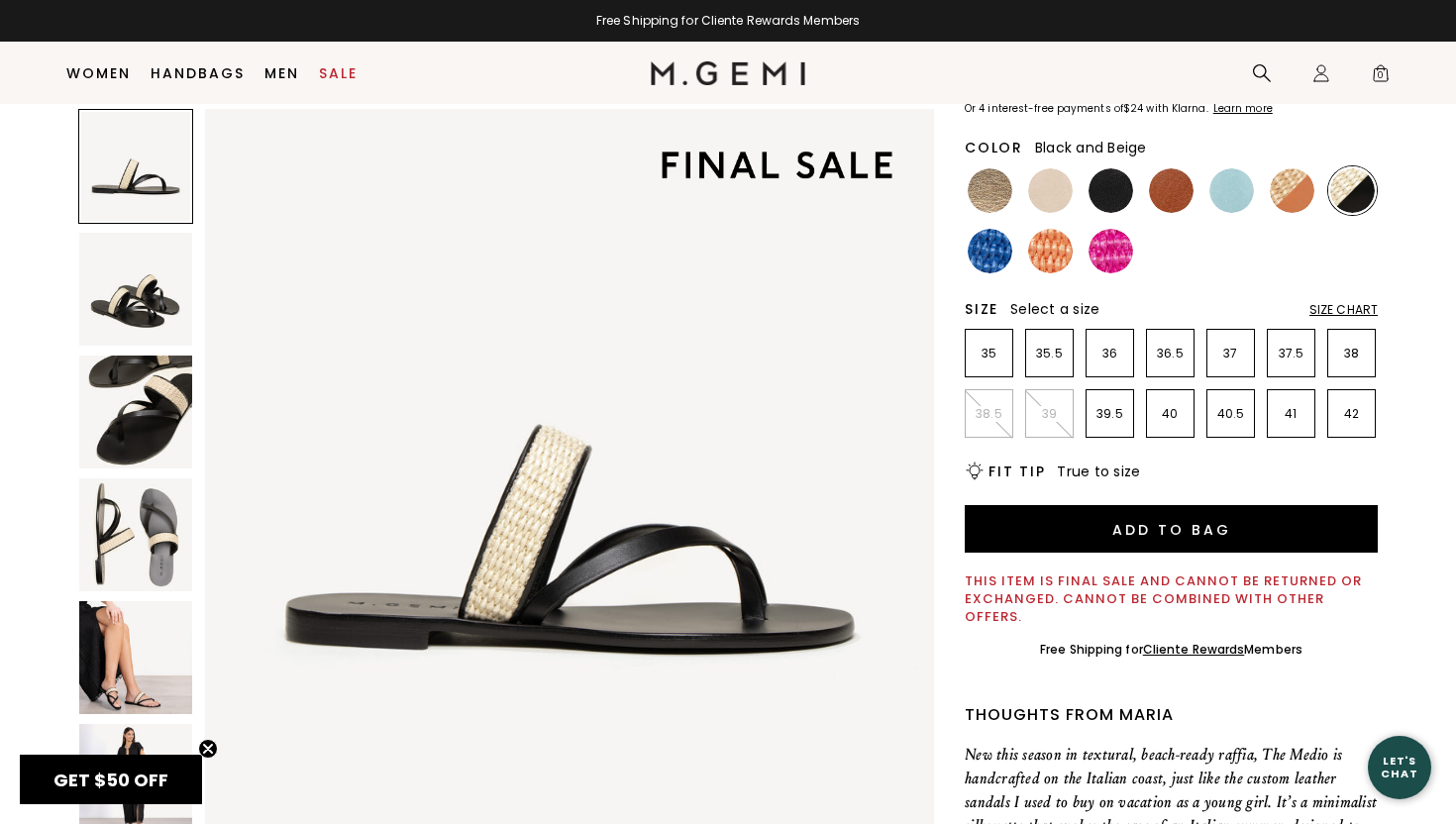 scroll, scrollTop: 0, scrollLeft: 0, axis: both 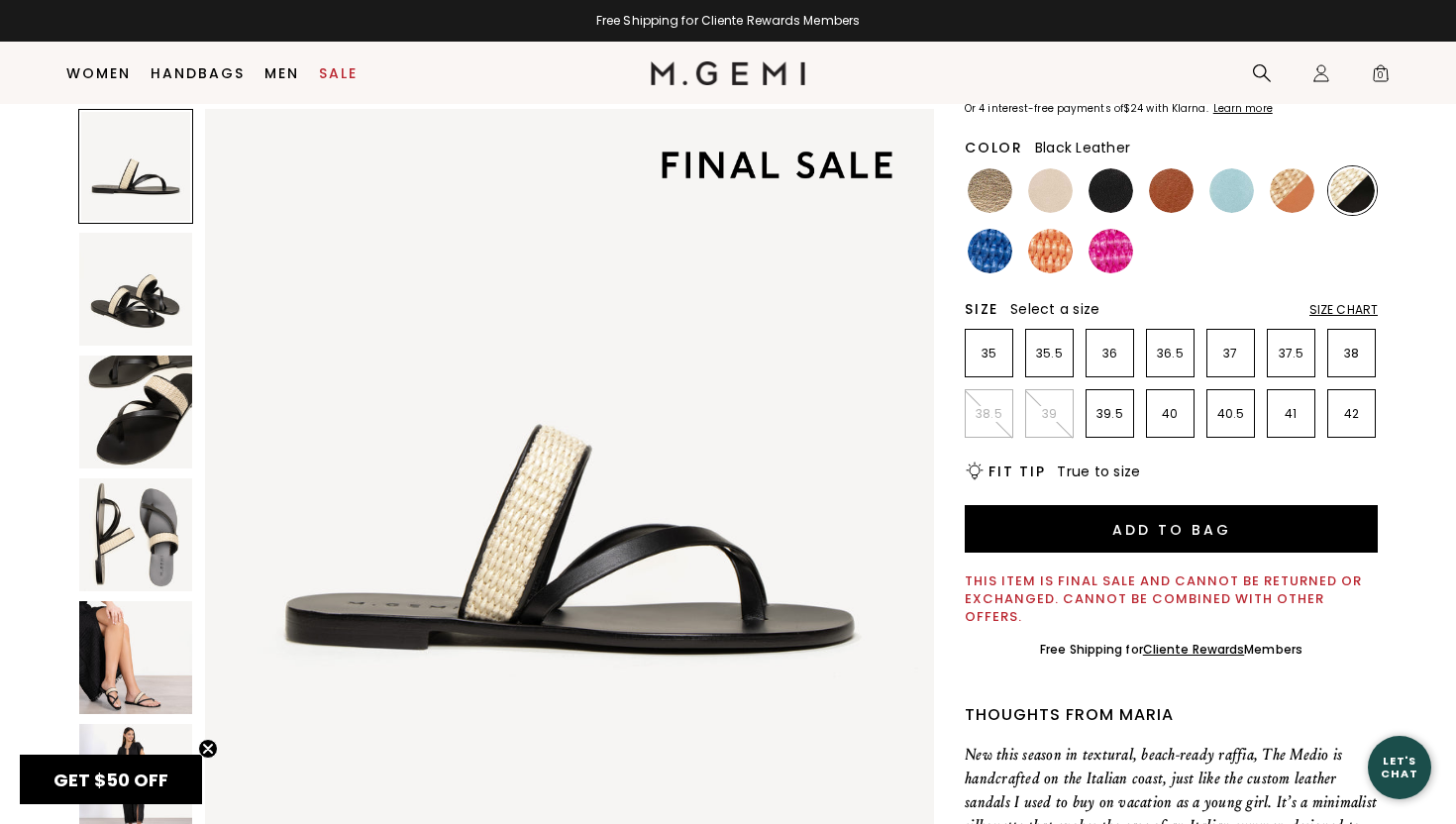 click at bounding box center [1110, 190] 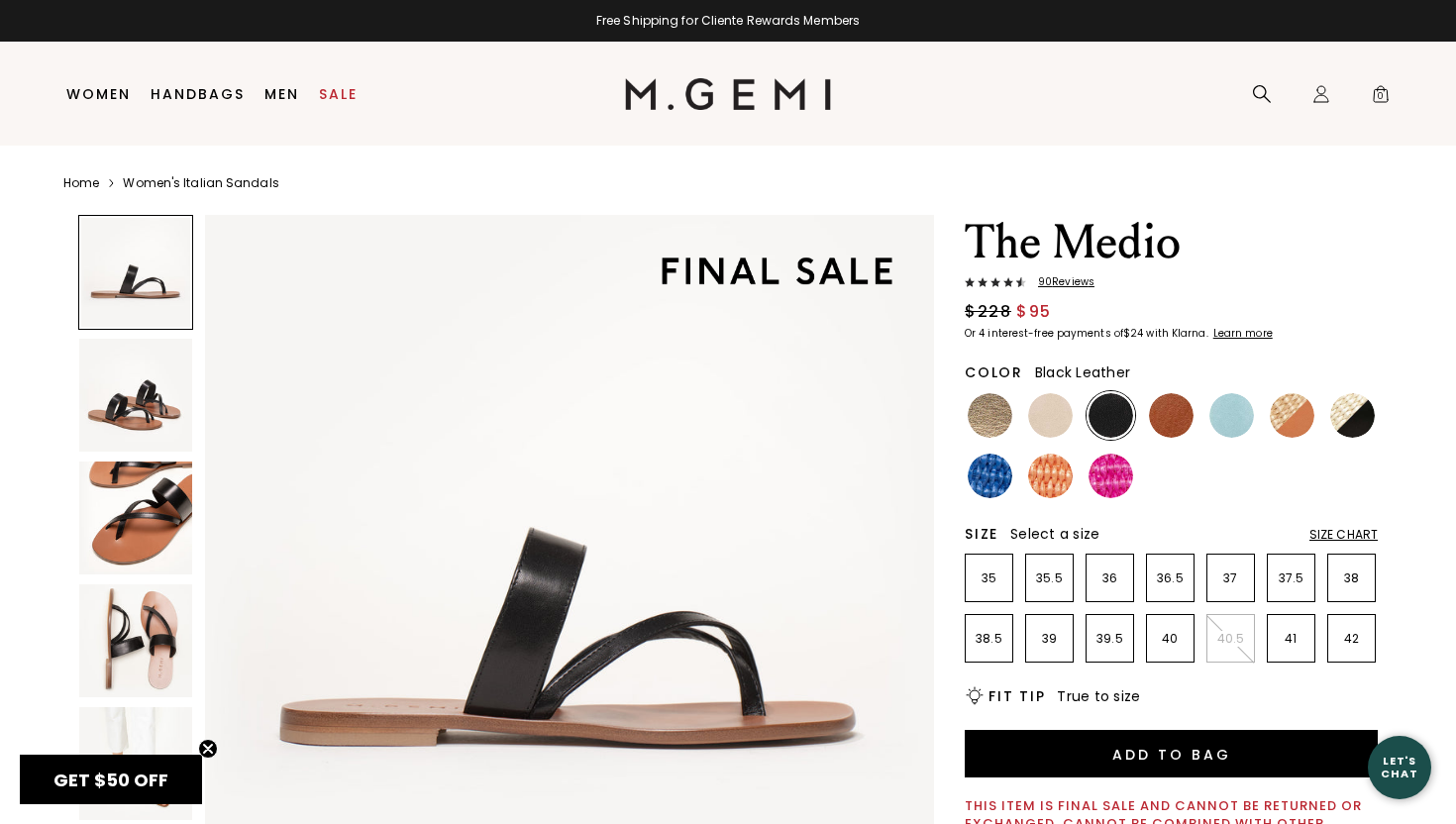 scroll, scrollTop: 0, scrollLeft: 0, axis: both 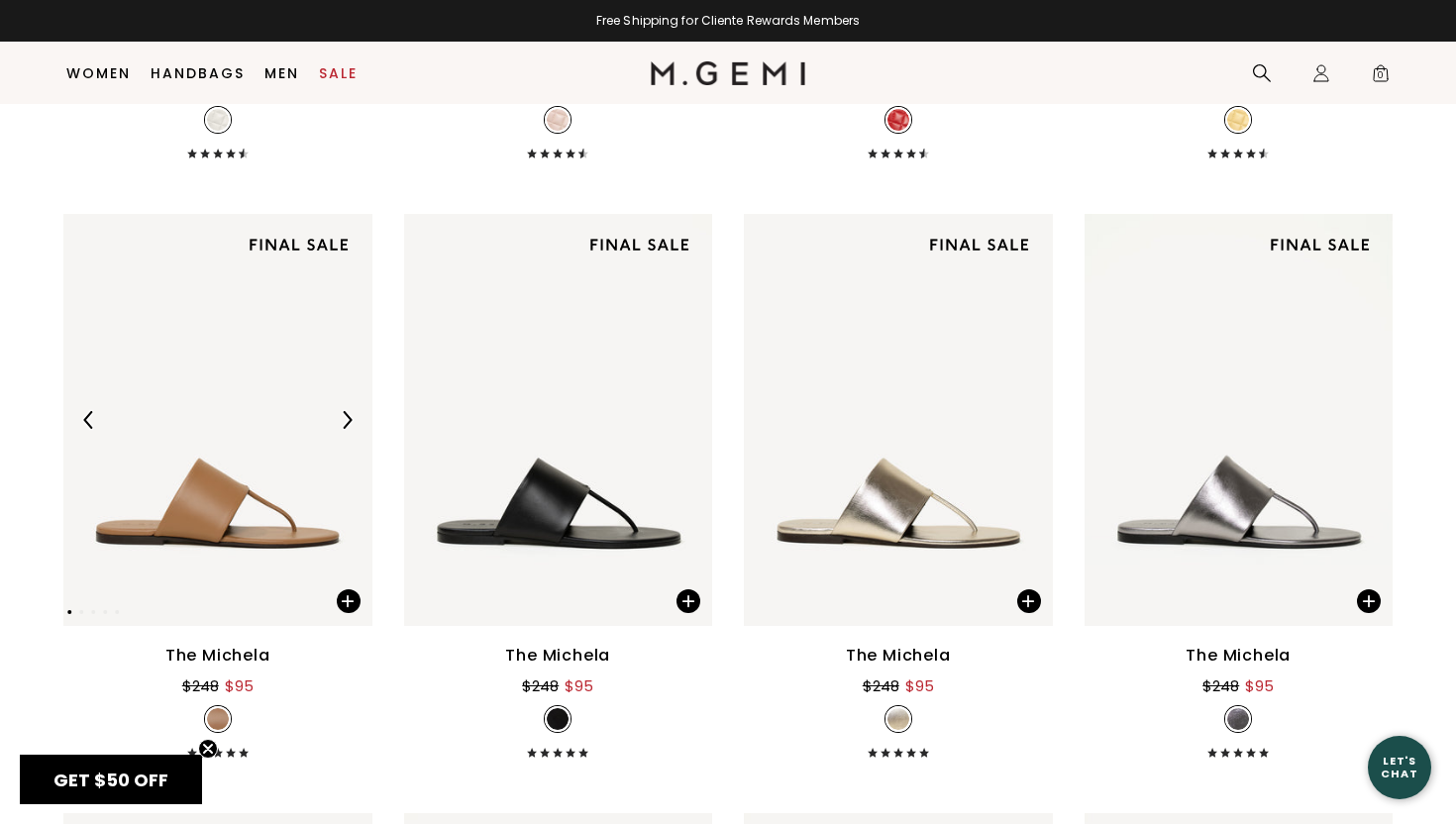 click at bounding box center [218, 420] 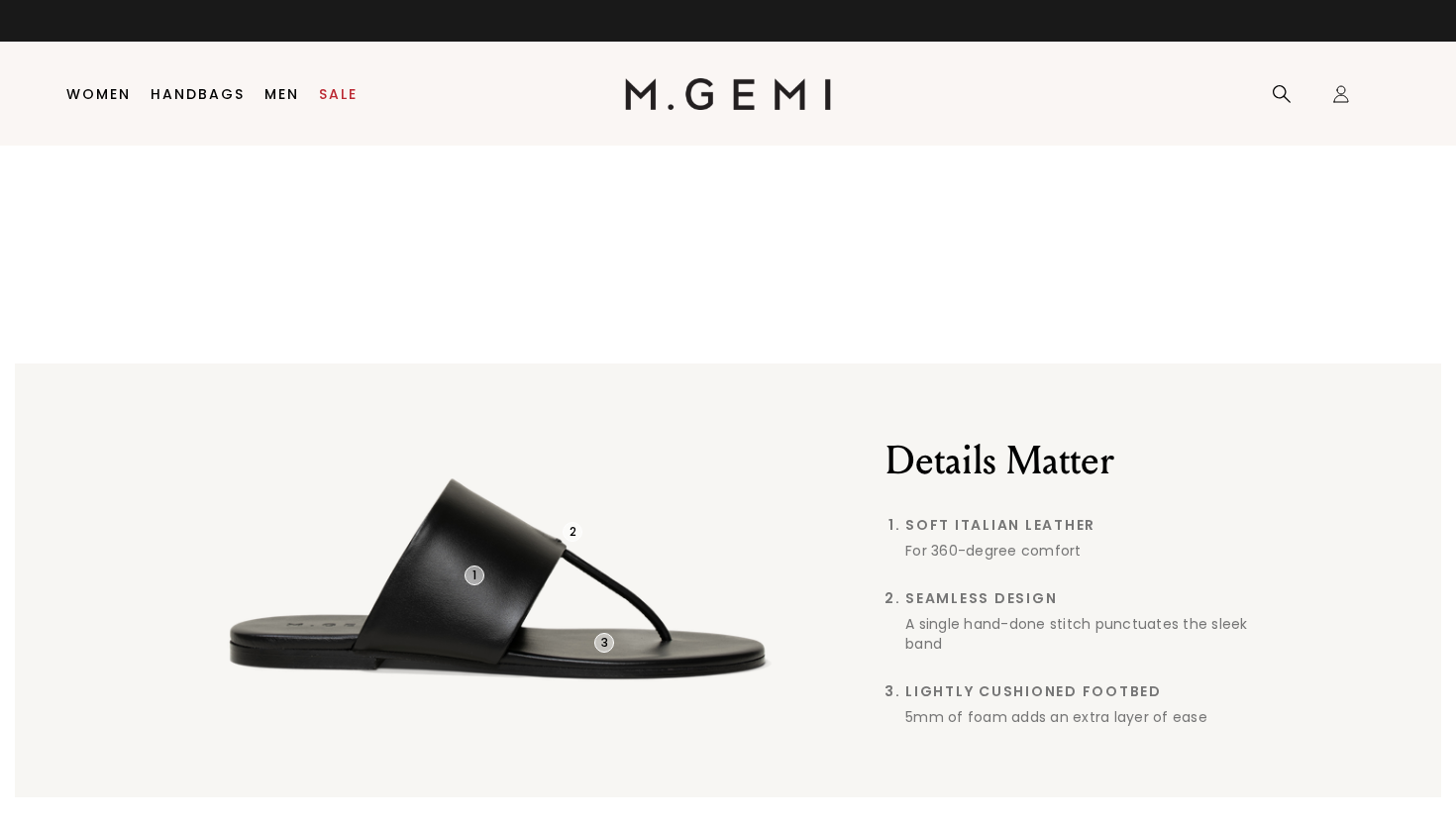 scroll, scrollTop: 0, scrollLeft: 0, axis: both 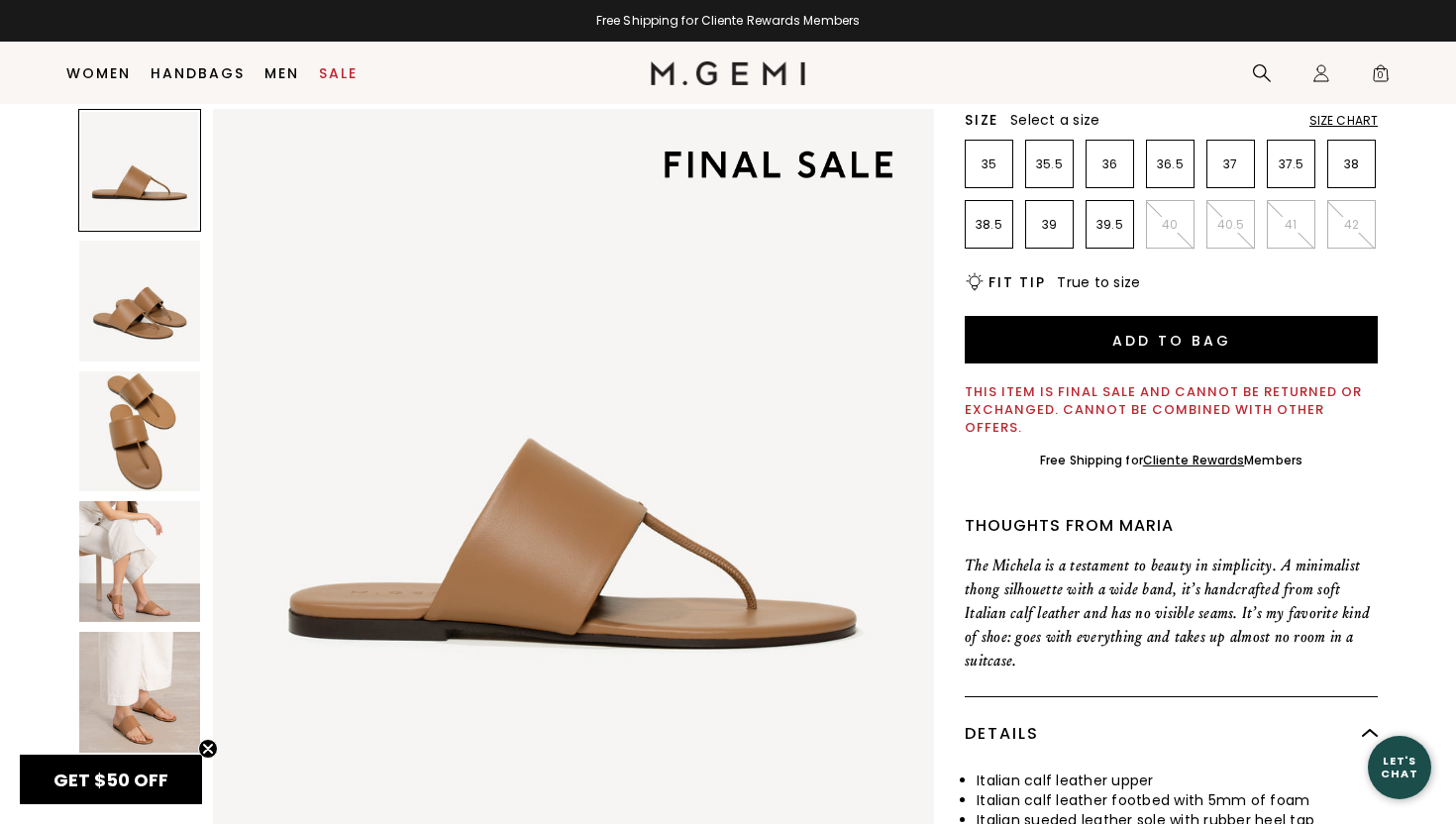 click at bounding box center (140, 692) 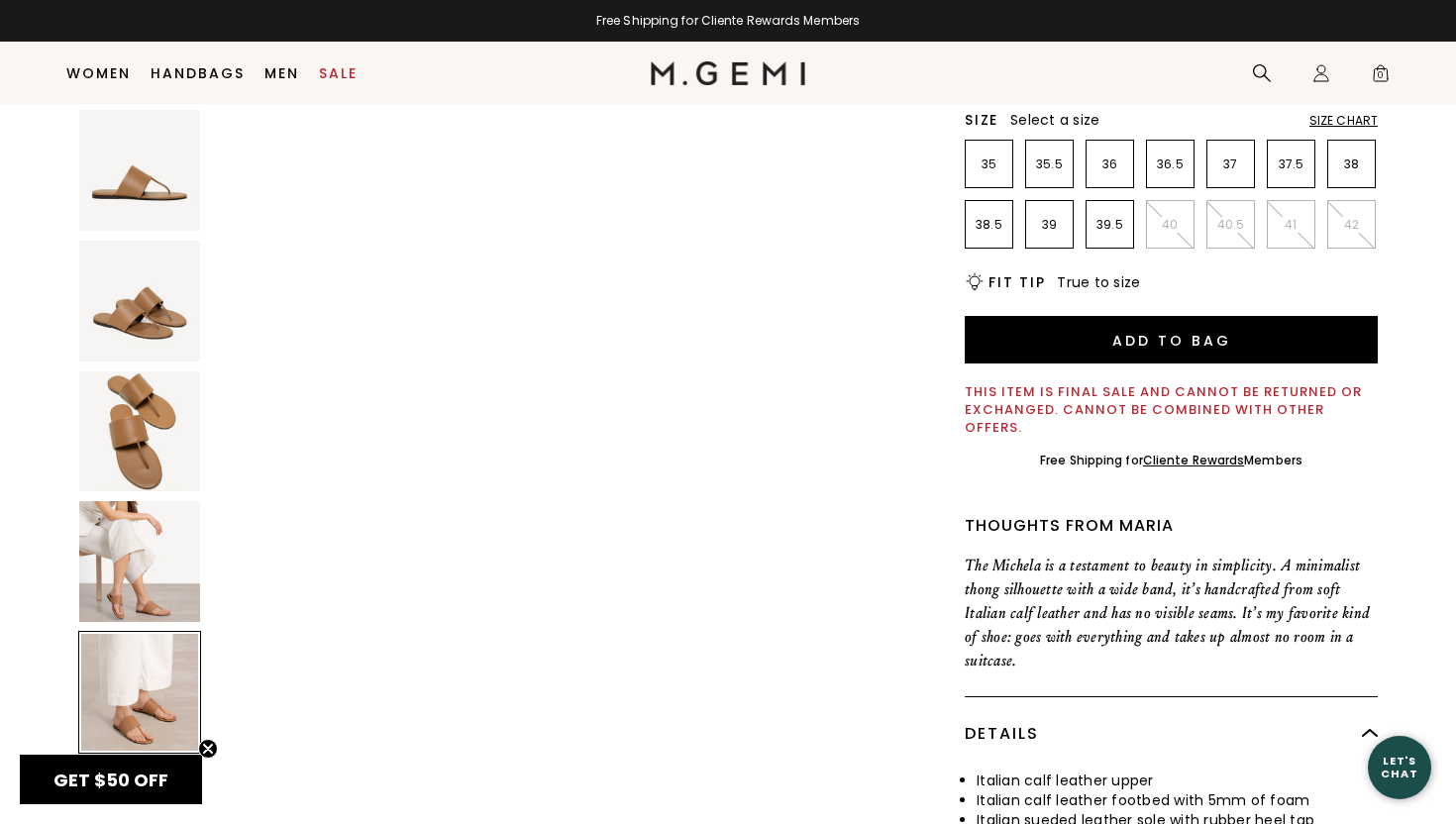 scroll, scrollTop: 2964, scrollLeft: 0, axis: vertical 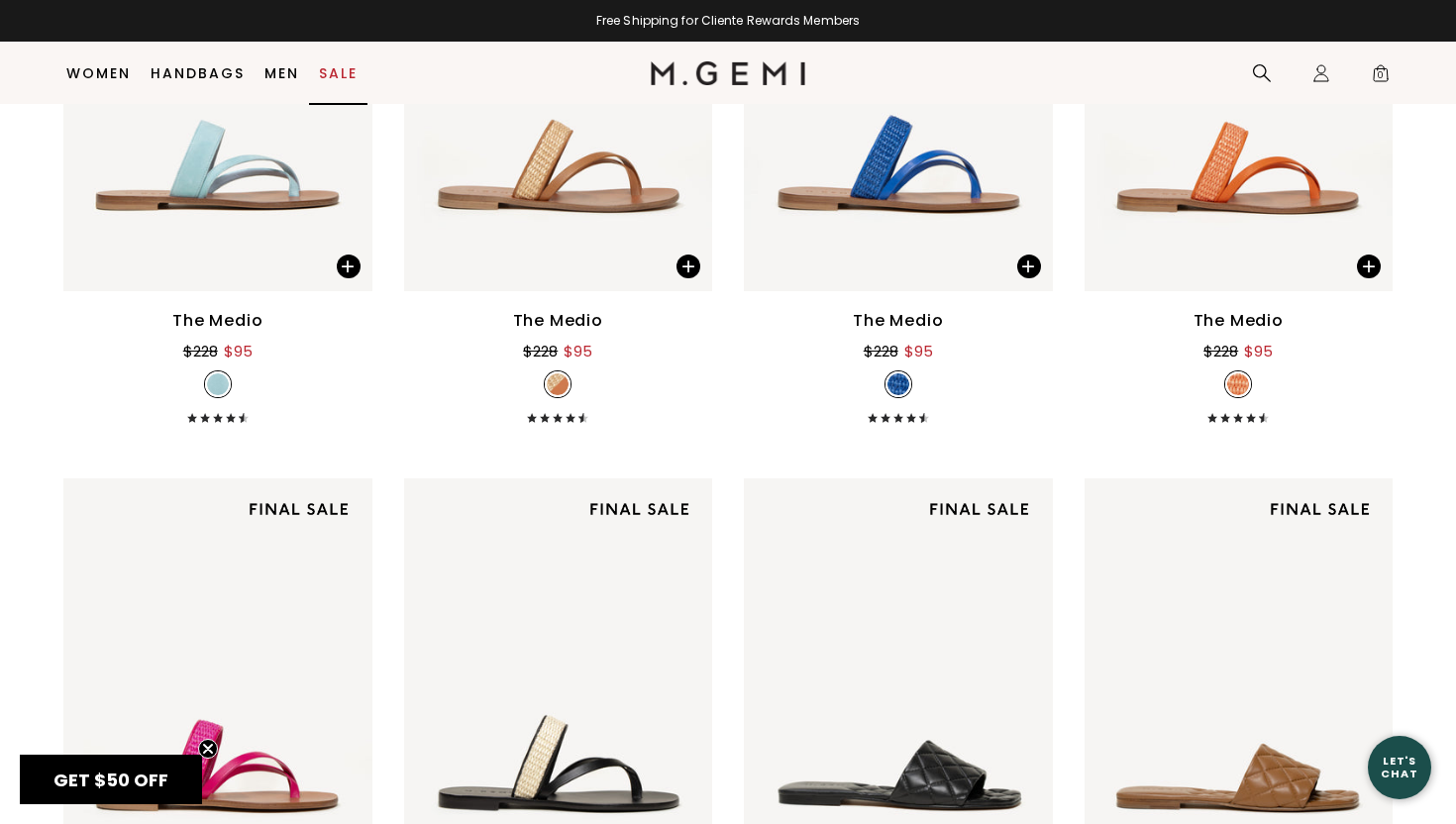 click on "Sale" at bounding box center (338, 73) 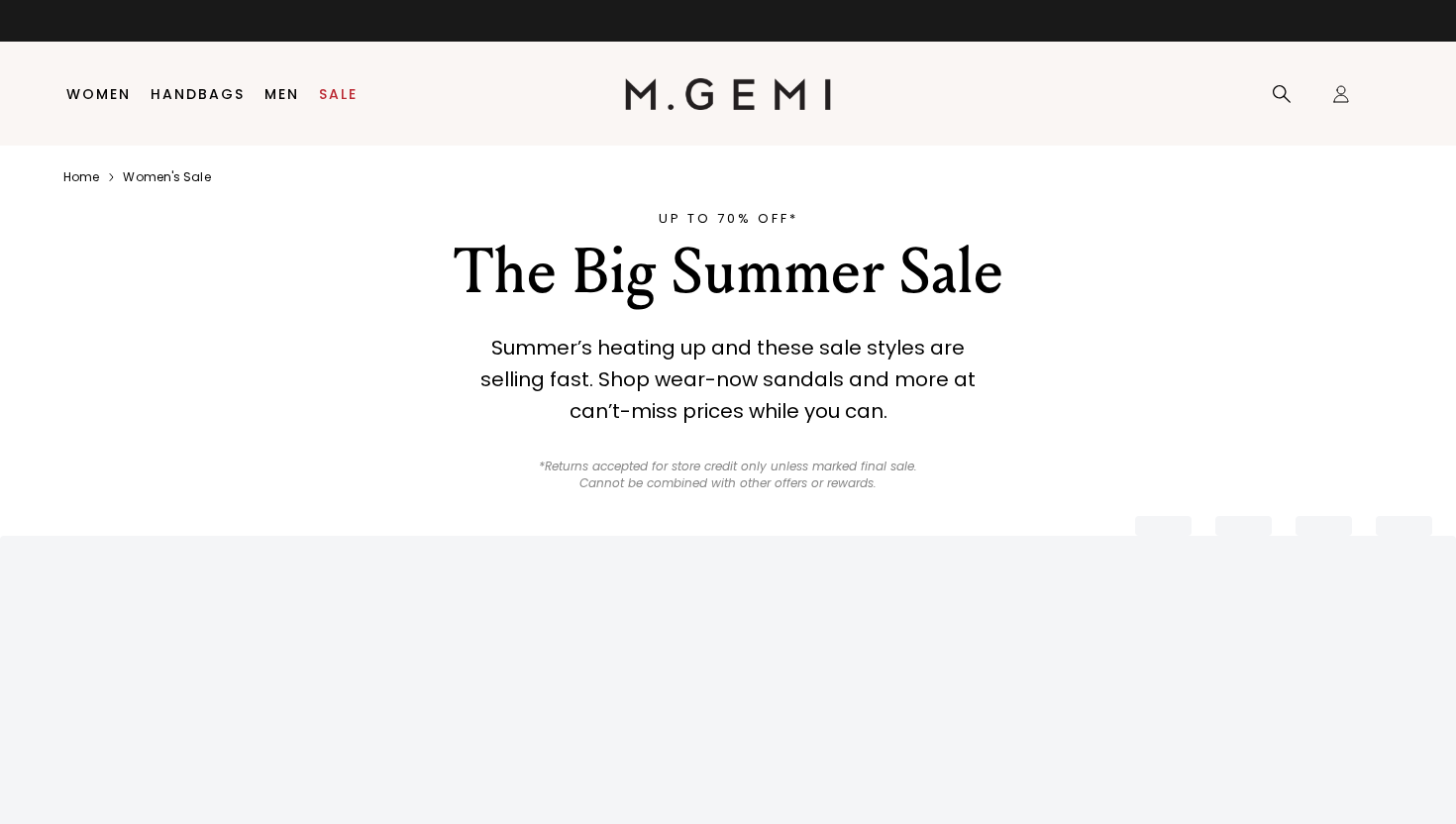 scroll, scrollTop: 0, scrollLeft: 0, axis: both 